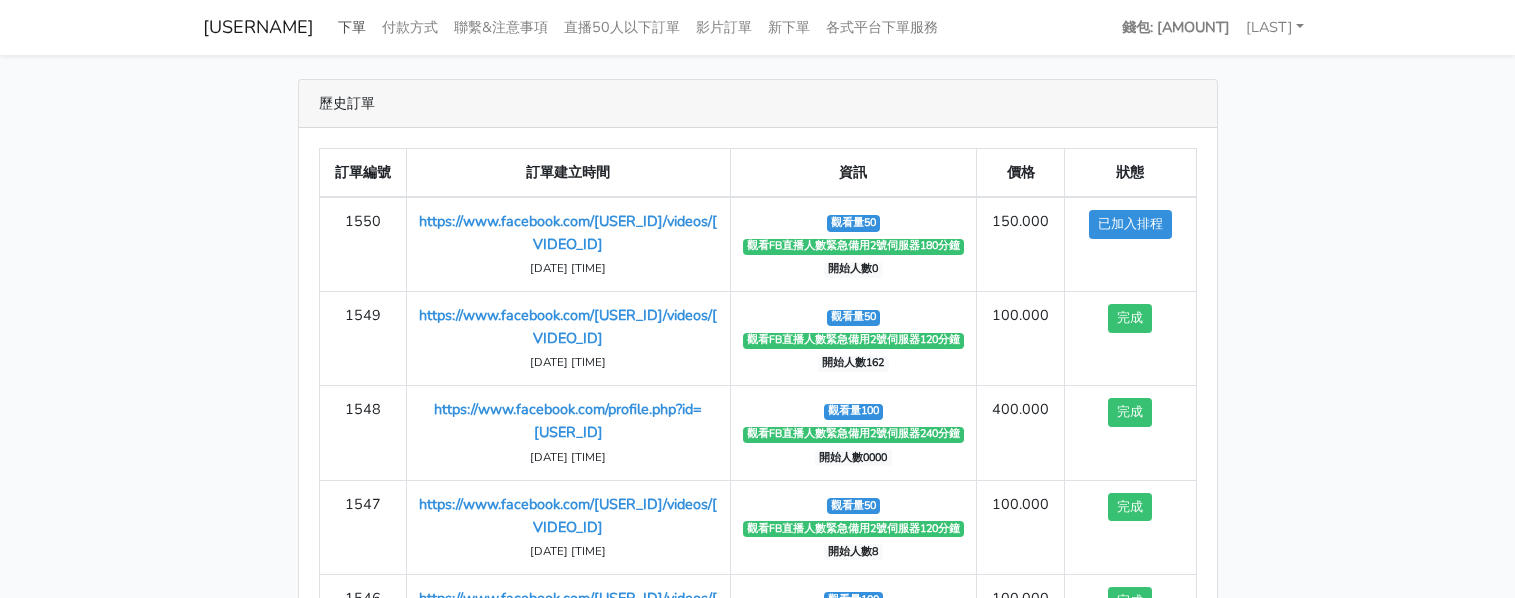 scroll, scrollTop: 0, scrollLeft: 0, axis: both 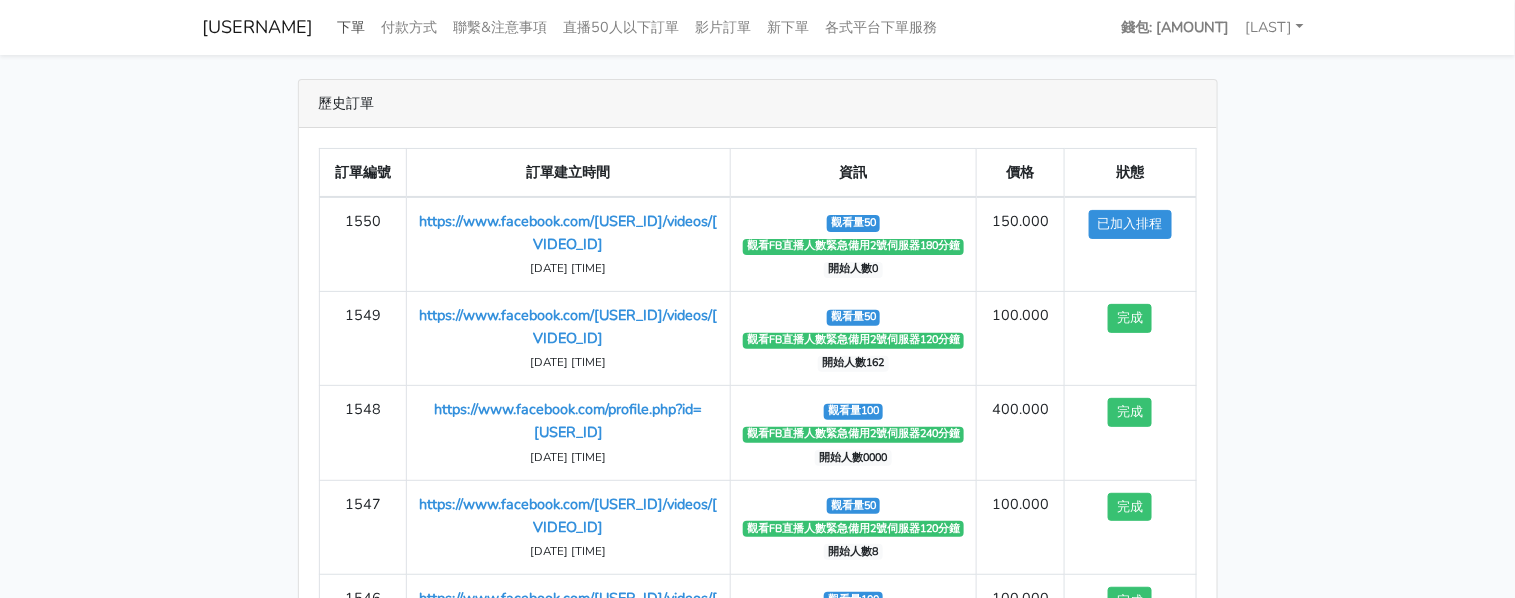 click on "下單" at bounding box center [352, 27] 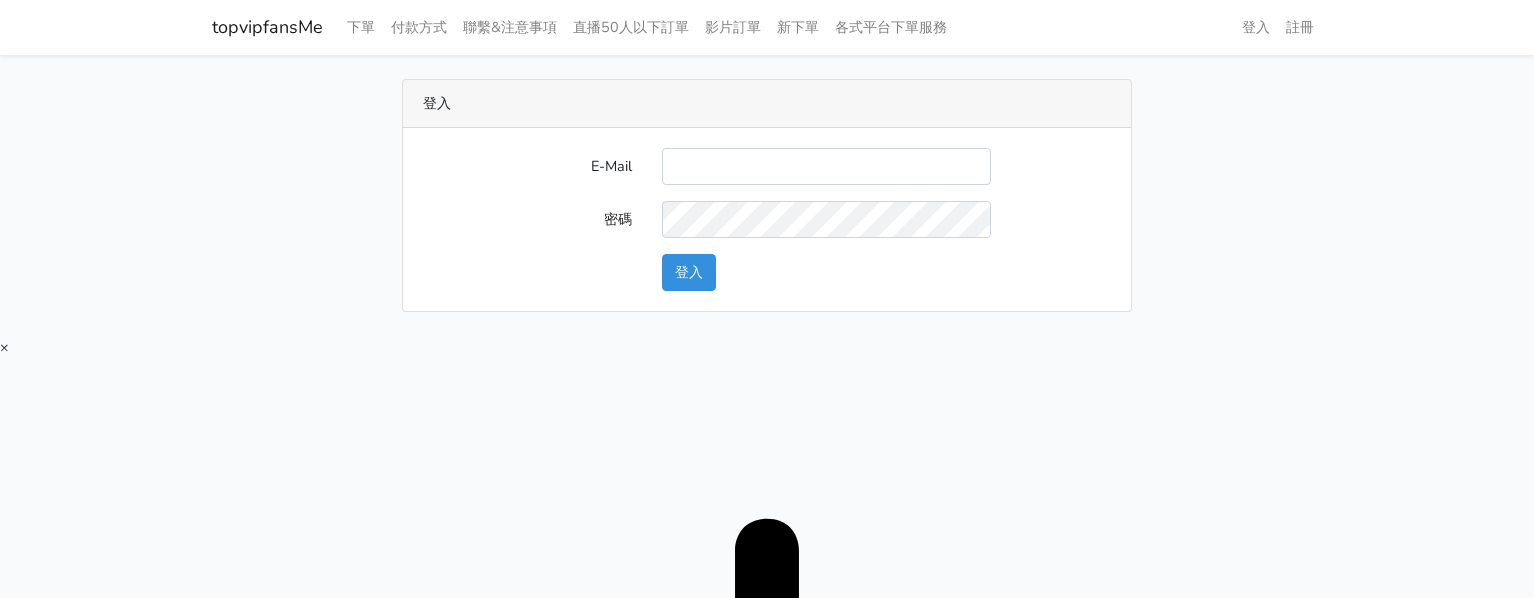 scroll, scrollTop: 0, scrollLeft: 0, axis: both 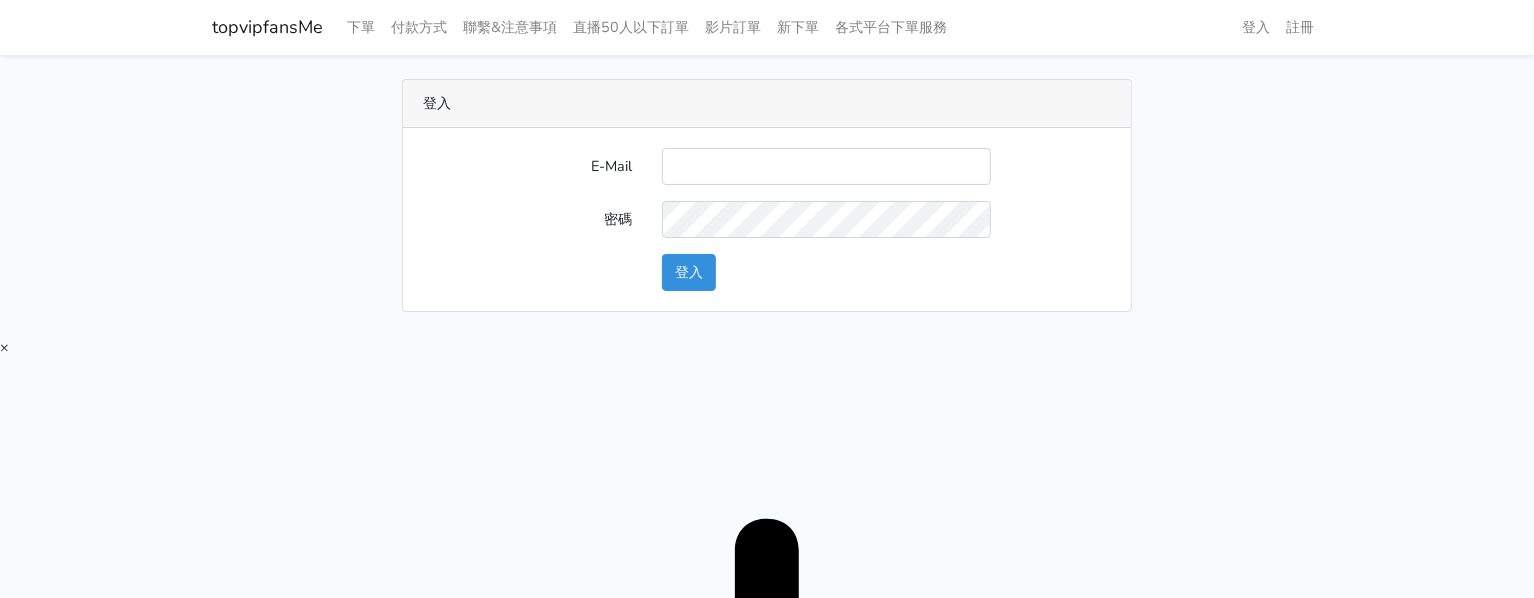 drag, startPoint x: 693, startPoint y: 174, endPoint x: 764, endPoint y: 175, distance: 71.00704 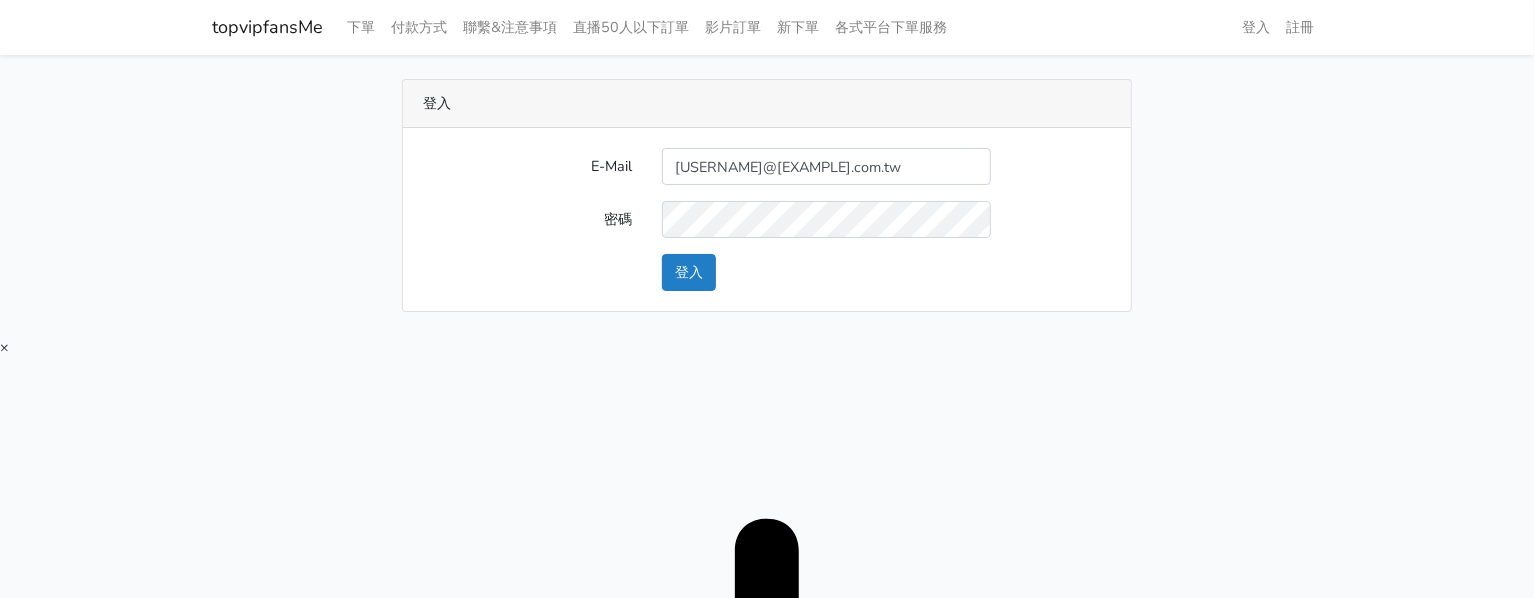 click on "登入" at bounding box center (886, 272) 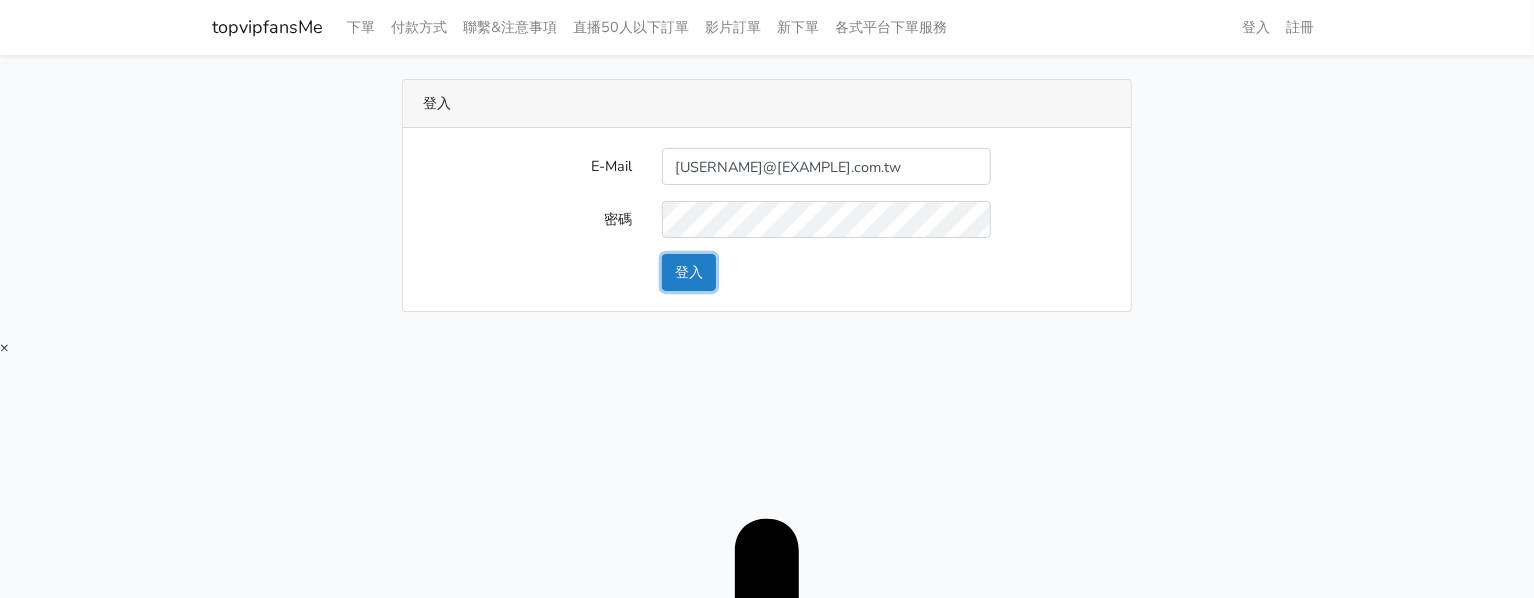 click on "登入" at bounding box center (689, 272) 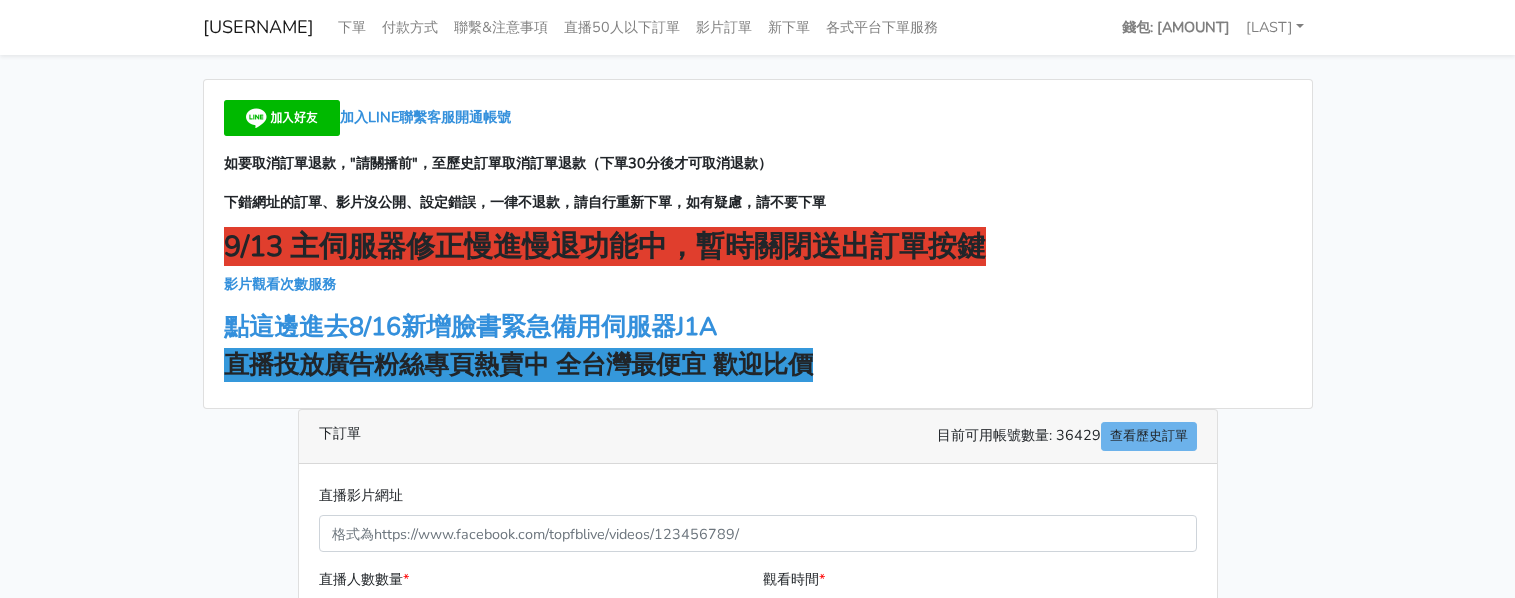 scroll, scrollTop: 0, scrollLeft: 0, axis: both 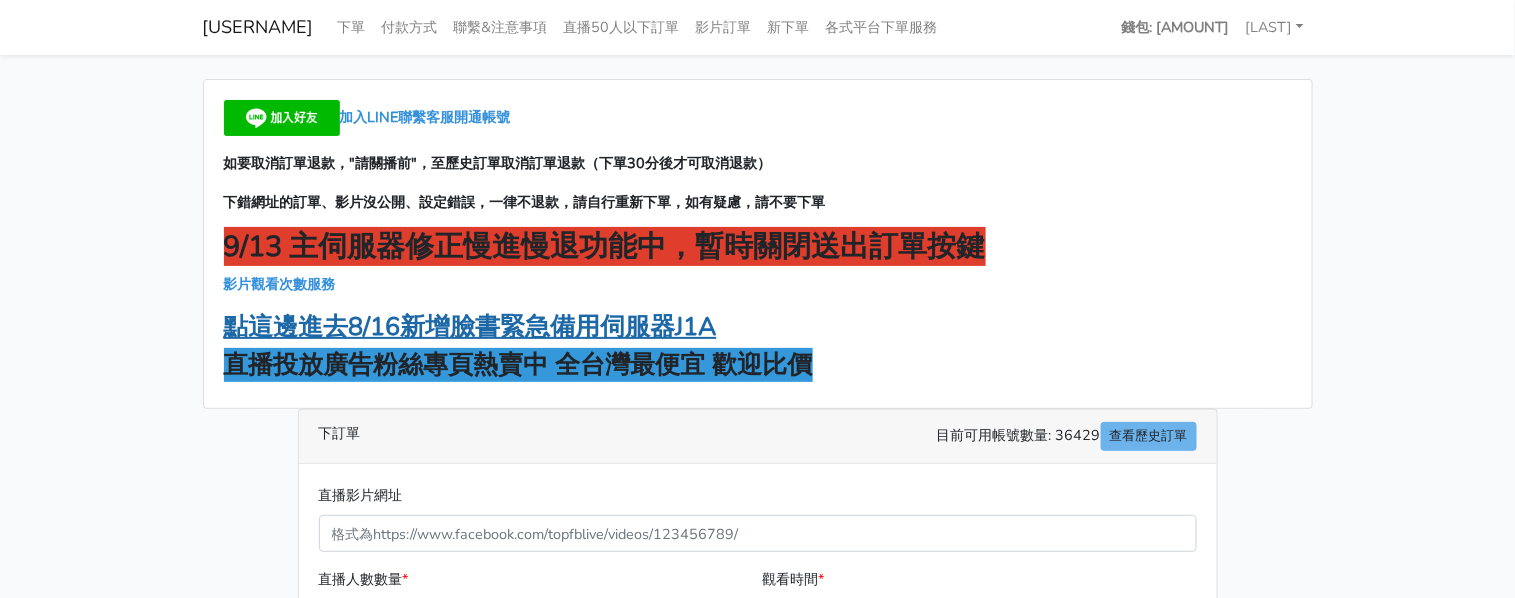 click on "點這邊進去8/16新增臉書緊急備用伺服器J1A" at bounding box center [470, 327] 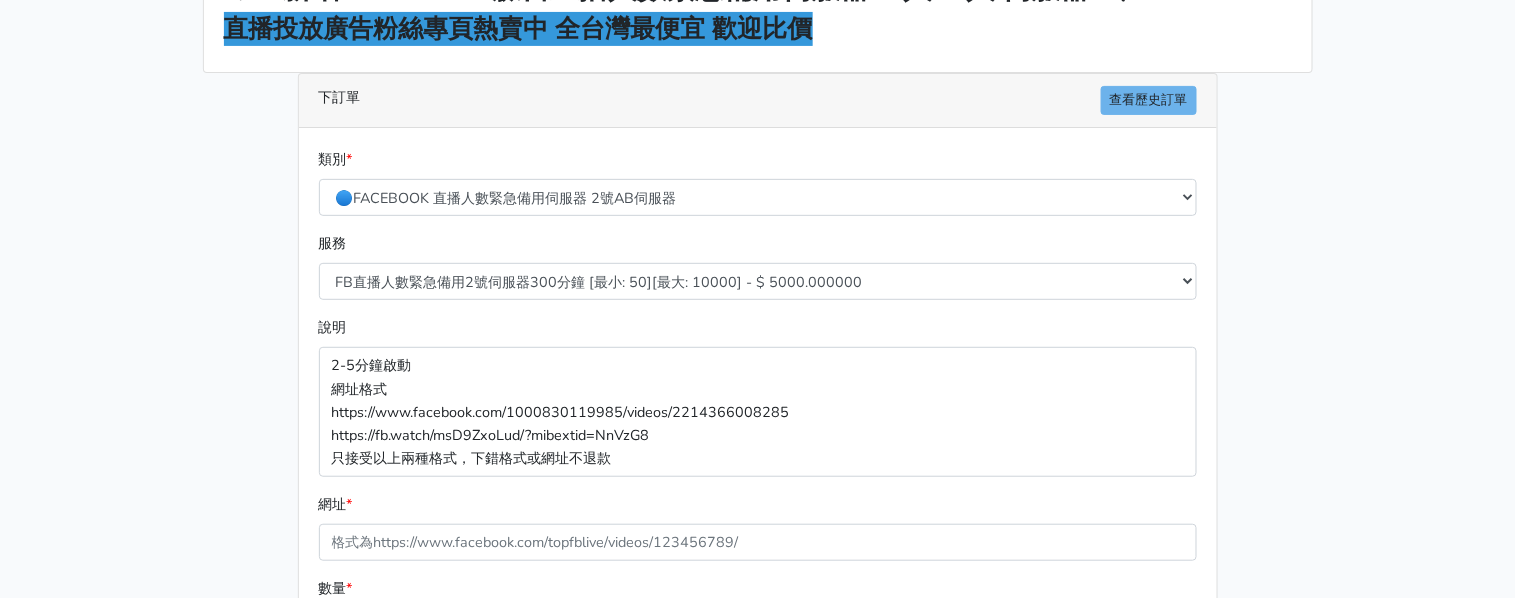 scroll, scrollTop: 249, scrollLeft: 0, axis: vertical 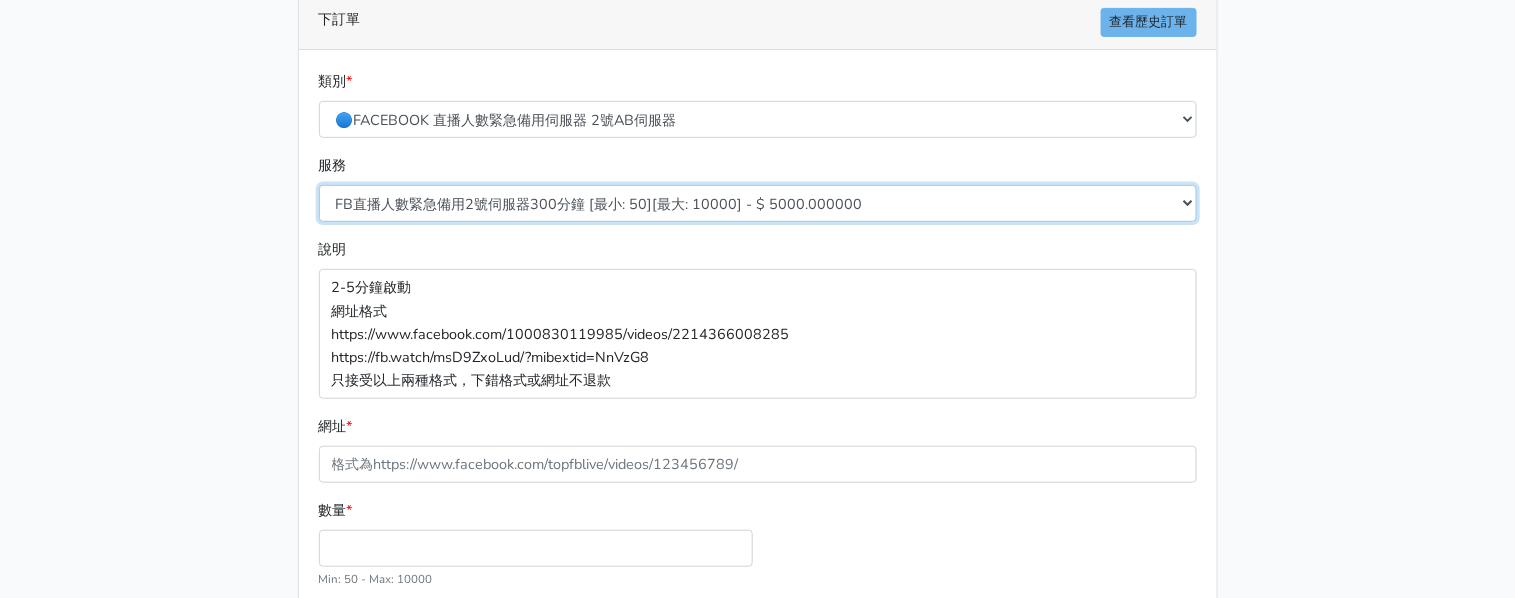click on "FB直播人數緊急備用2號伺服器300分鐘 [最小: 50][最大: 10000] - $ 5000.000000 FB直播人數緊急備用2號伺服器60分鐘 [最小: 50][最大: 10000] - $ 1000.000000 FB直播人數緊急備用2號伺服器90分鐘 [最小: 50][最大: 10000] - $ 1500.000000 FB直播人數緊急備用2號伺服器120分鐘 [最小: 50][最大: 10000] - $ 2000.000000 FB直播人數緊急備用2號伺服器150分鐘 [最小: 50][最大: 10000] - $ 2500.000000 FB直播人數緊急備用2號伺服器180分鐘 [最小: 50][最大: 10000] - $ 3000.000000 FB直播人數緊急備用2號伺服器240分鐘 [最小: 50][最大: 10000] - $ 4000.000000 FB直播人數緊急備用2號伺服器360分鐘  [最小: 50][最大: 10000] - $ 6000.000000" at bounding box center [758, 203] 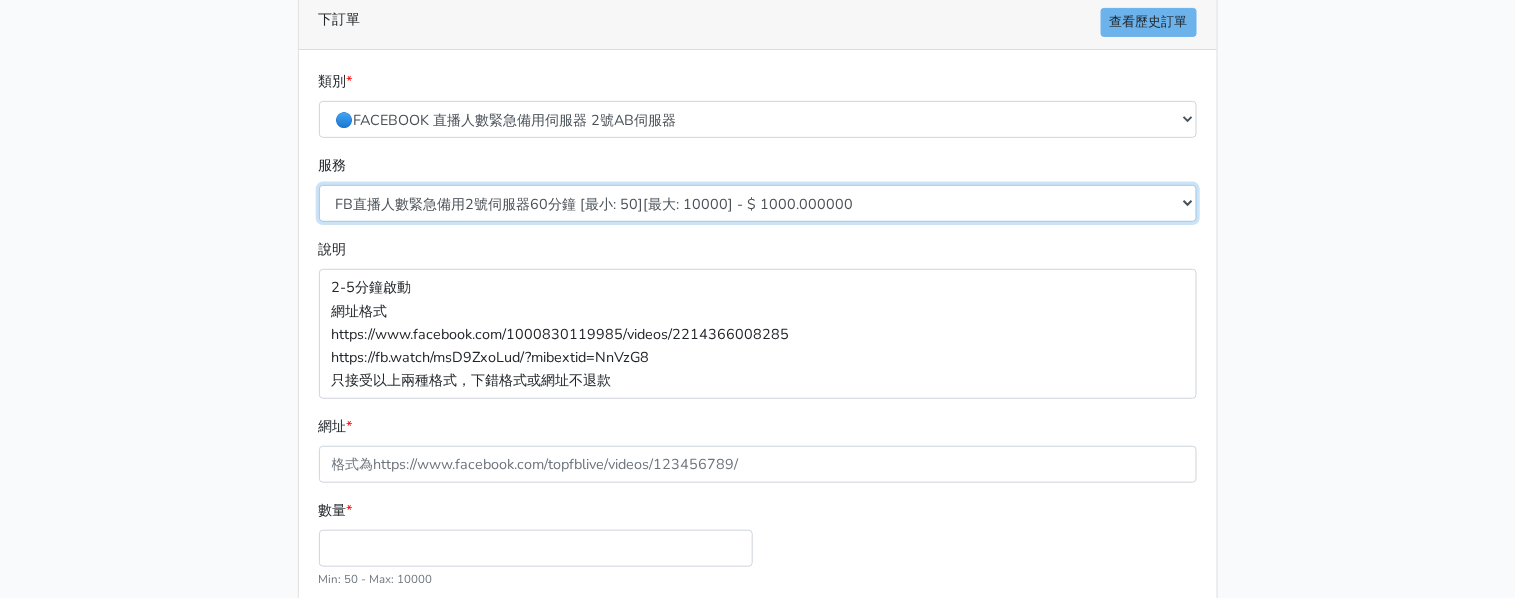 click on "FB直播人數緊急備用2號伺服器300分鐘 [最小: 50][最大: 10000] - $ 5000.000000 FB直播人數緊急備用2號伺服器60分鐘 [最小: 50][最大: 10000] - $ 1000.000000 FB直播人數緊急備用2號伺服器90分鐘 [最小: 50][最大: 10000] - $ 1500.000000 FB直播人數緊急備用2號伺服器120分鐘 [最小: 50][最大: 10000] - $ 2000.000000 FB直播人數緊急備用2號伺服器150分鐘 [最小: 50][最大: 10000] - $ 2500.000000 FB直播人數緊急備用2號伺服器180分鐘 [最小: 50][最大: 10000] - $ 3000.000000 FB直播人數緊急備用2號伺服器240分鐘 [最小: 50][最大: 10000] - $ 4000.000000 FB直播人數緊急備用2號伺服器360分鐘  [最小: 50][最大: 10000] - $ 6000.000000" at bounding box center (758, 203) 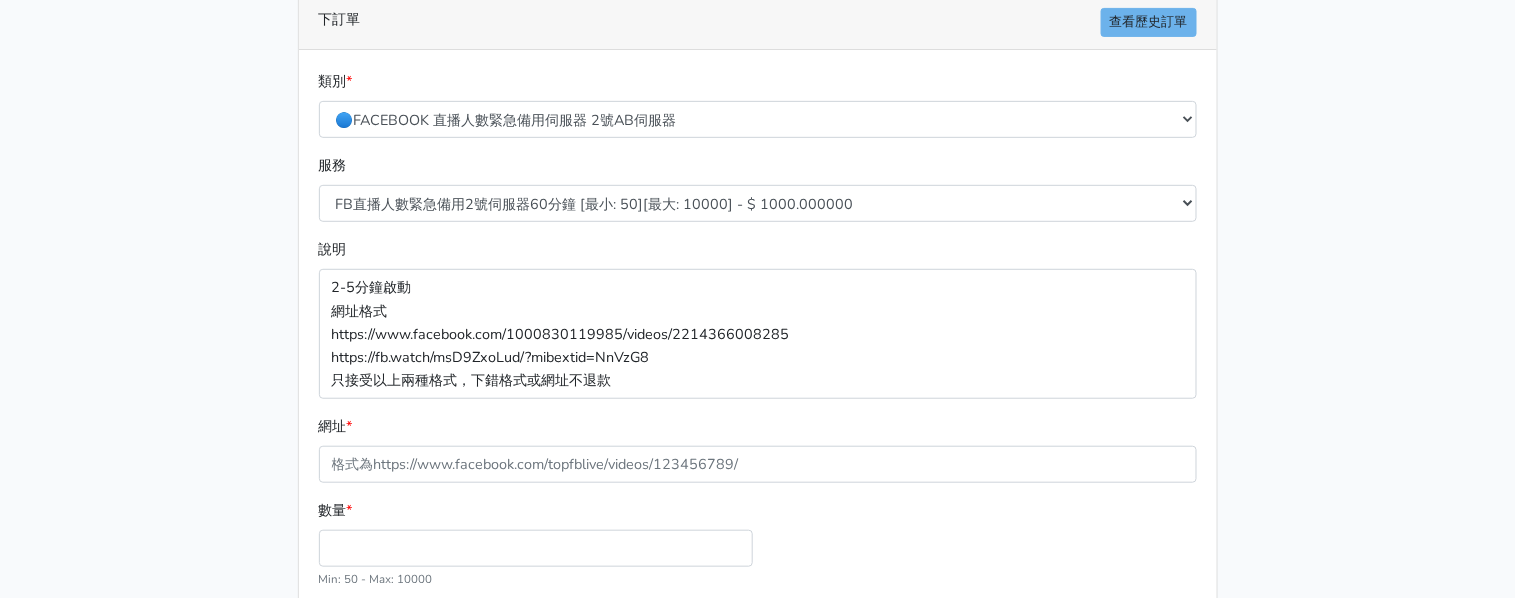 drag, startPoint x: 121, startPoint y: 263, endPoint x: 157, endPoint y: 269, distance: 36.496574 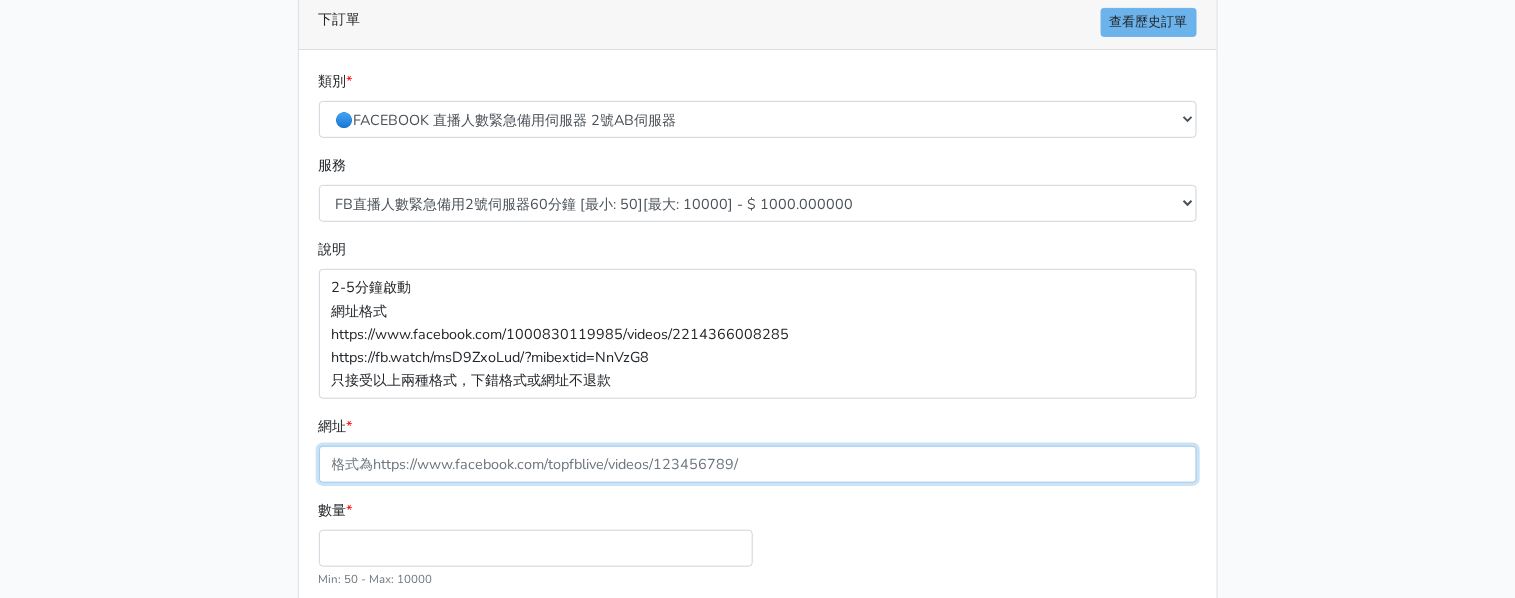 click on "網址 *" at bounding box center (758, 464) 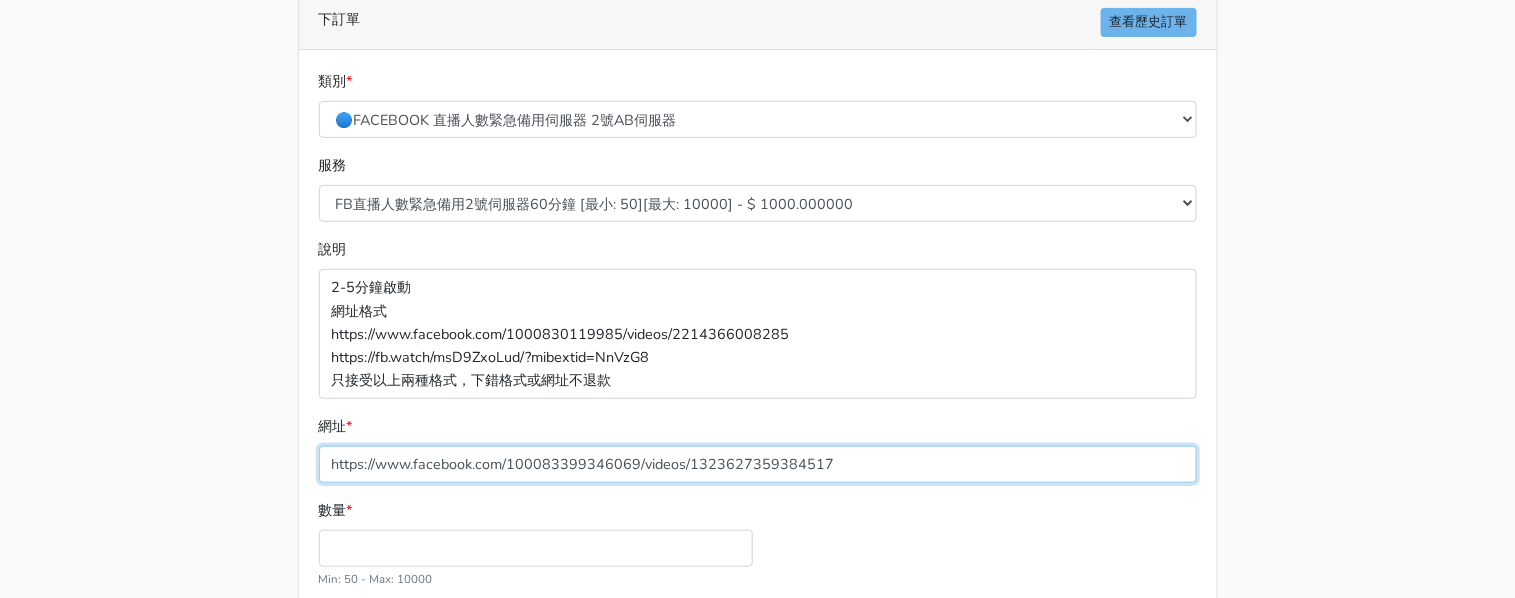 type on "https://www.facebook.com/100083399346069/videos/1323627359384517" 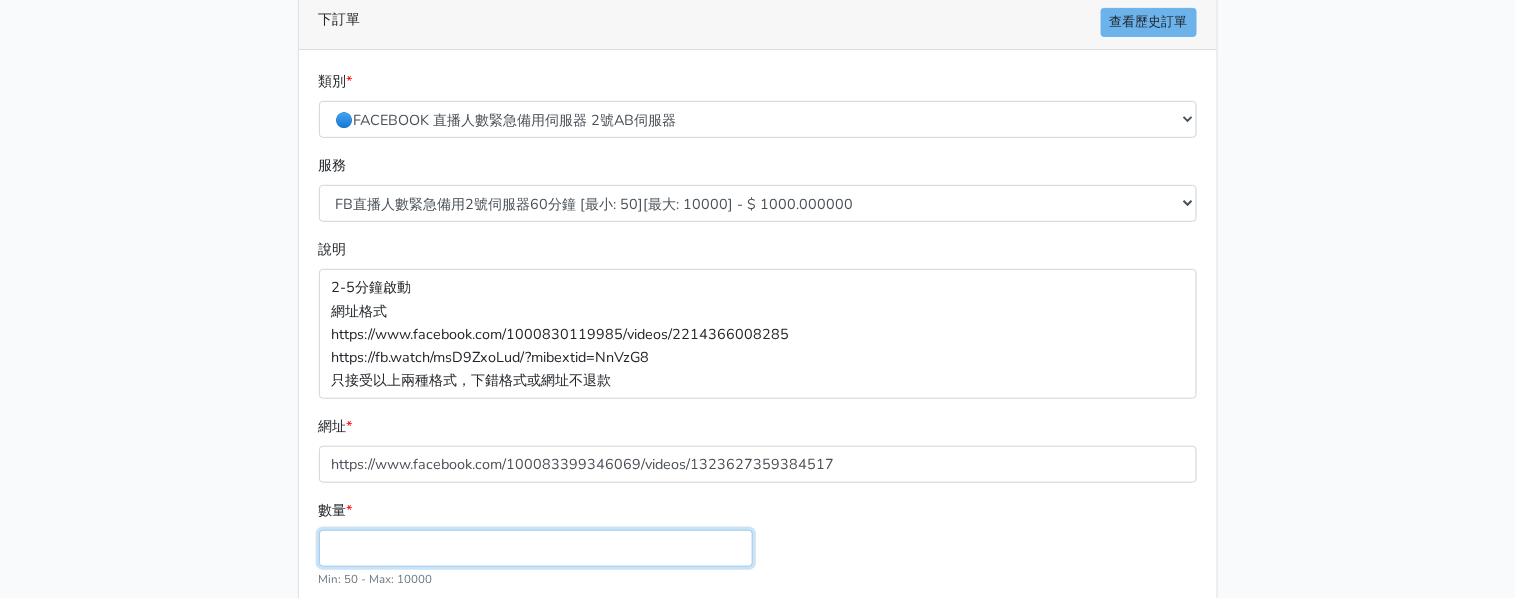 click on "數量 *" at bounding box center [536, 548] 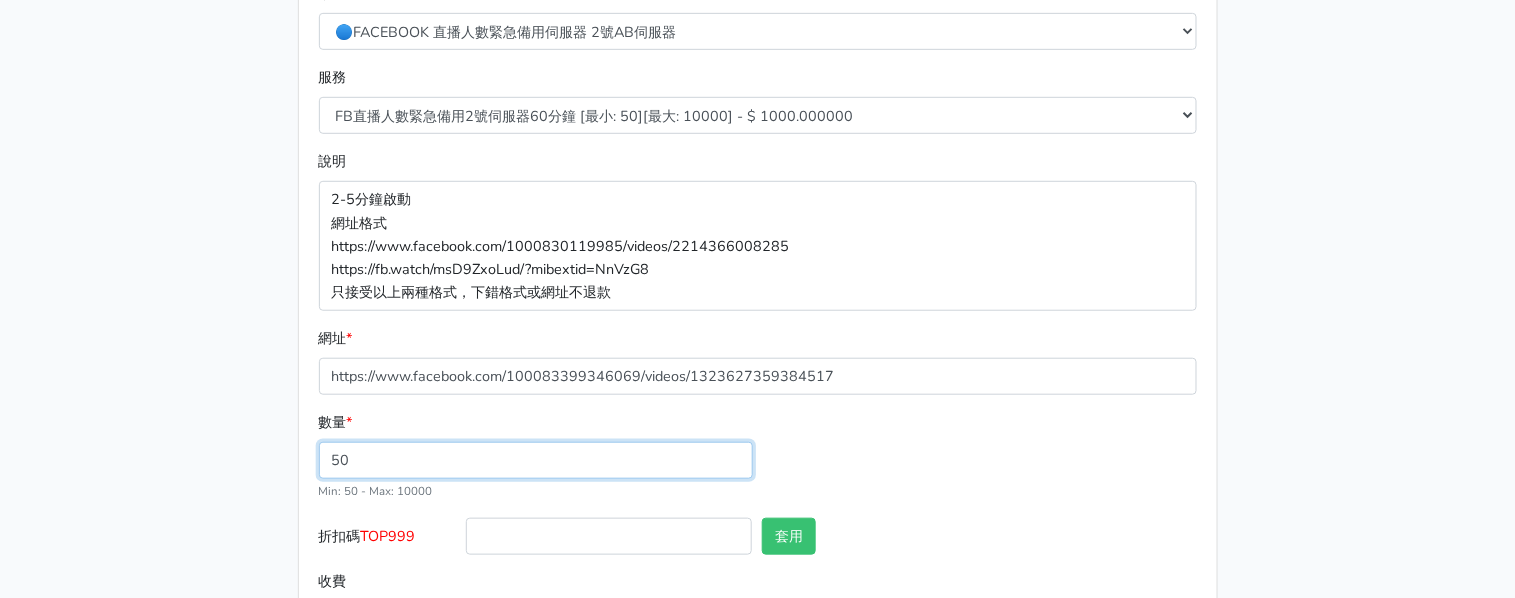 scroll, scrollTop: 420, scrollLeft: 0, axis: vertical 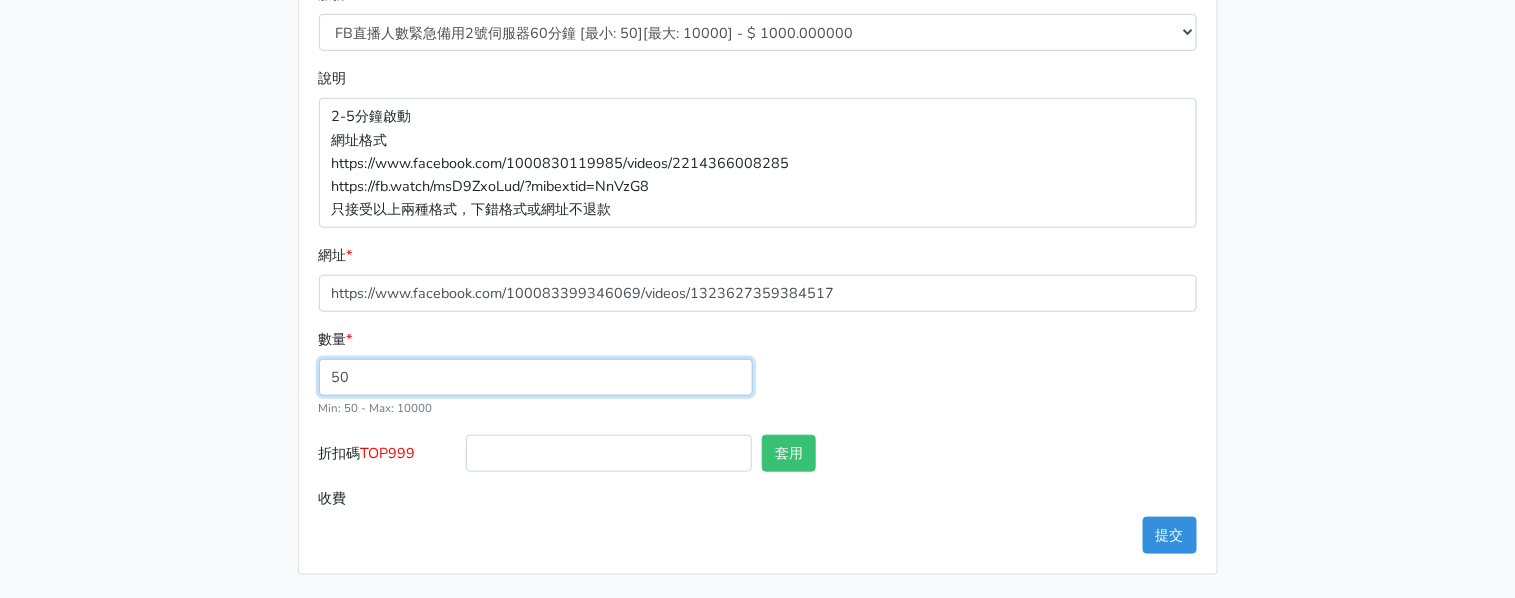 type on "50" 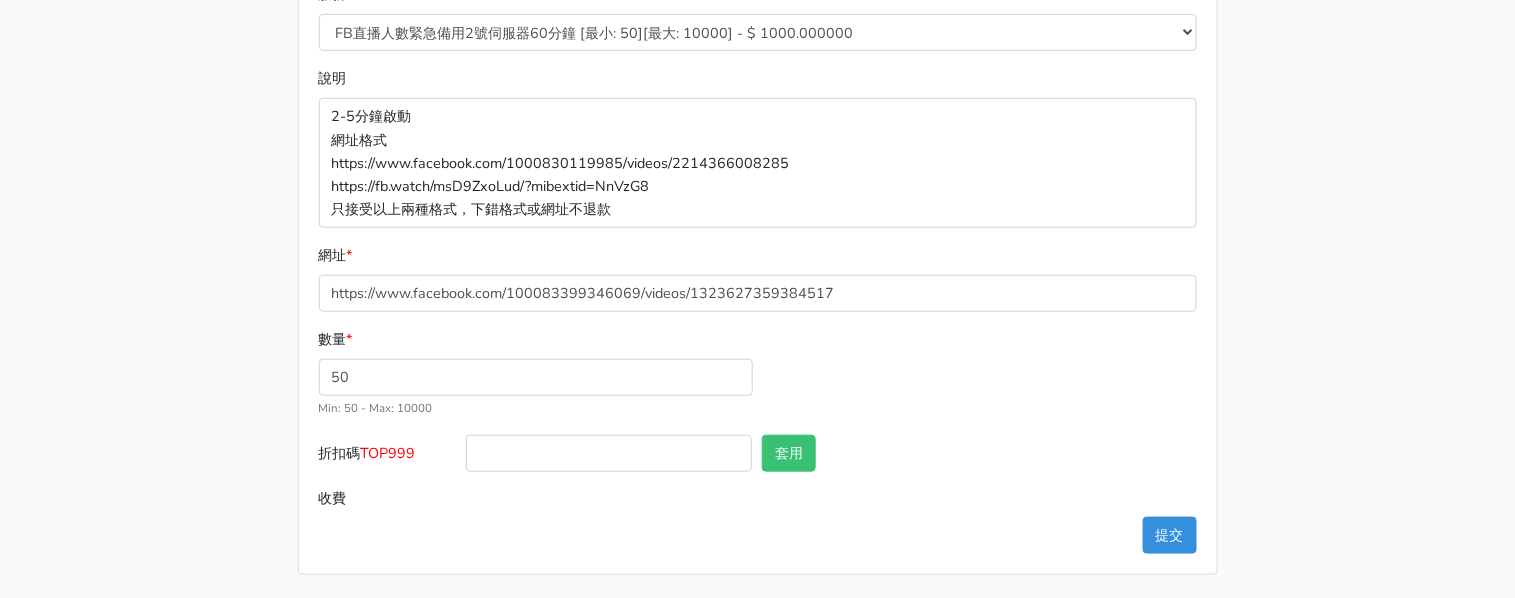 type on "50.000" 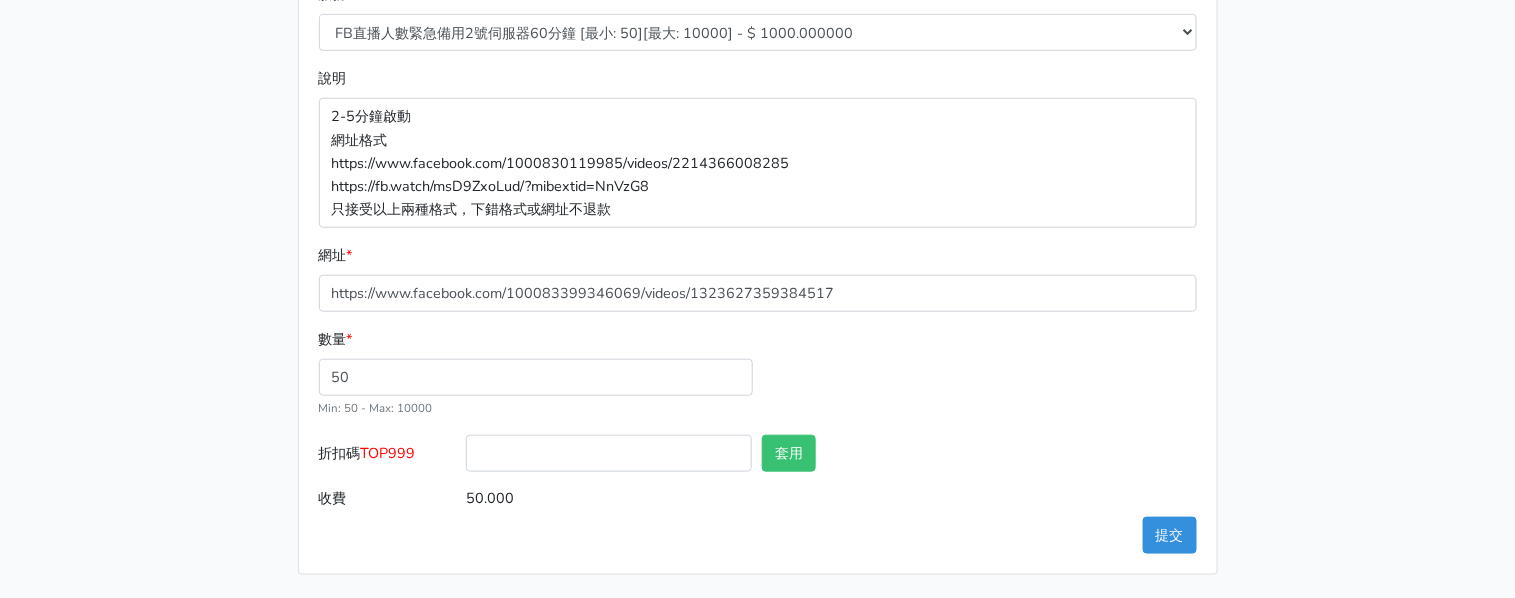 click on "TOP999" at bounding box center (388, 453) 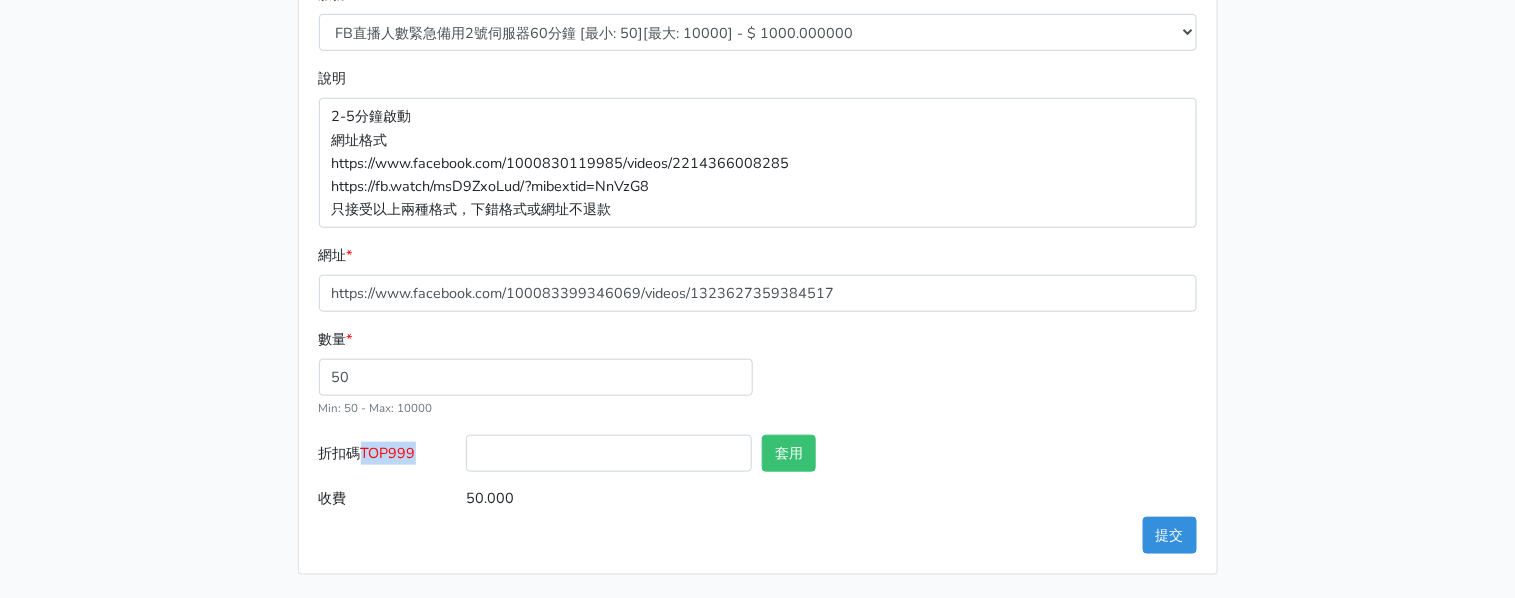 click on "TOP999" at bounding box center [388, 453] 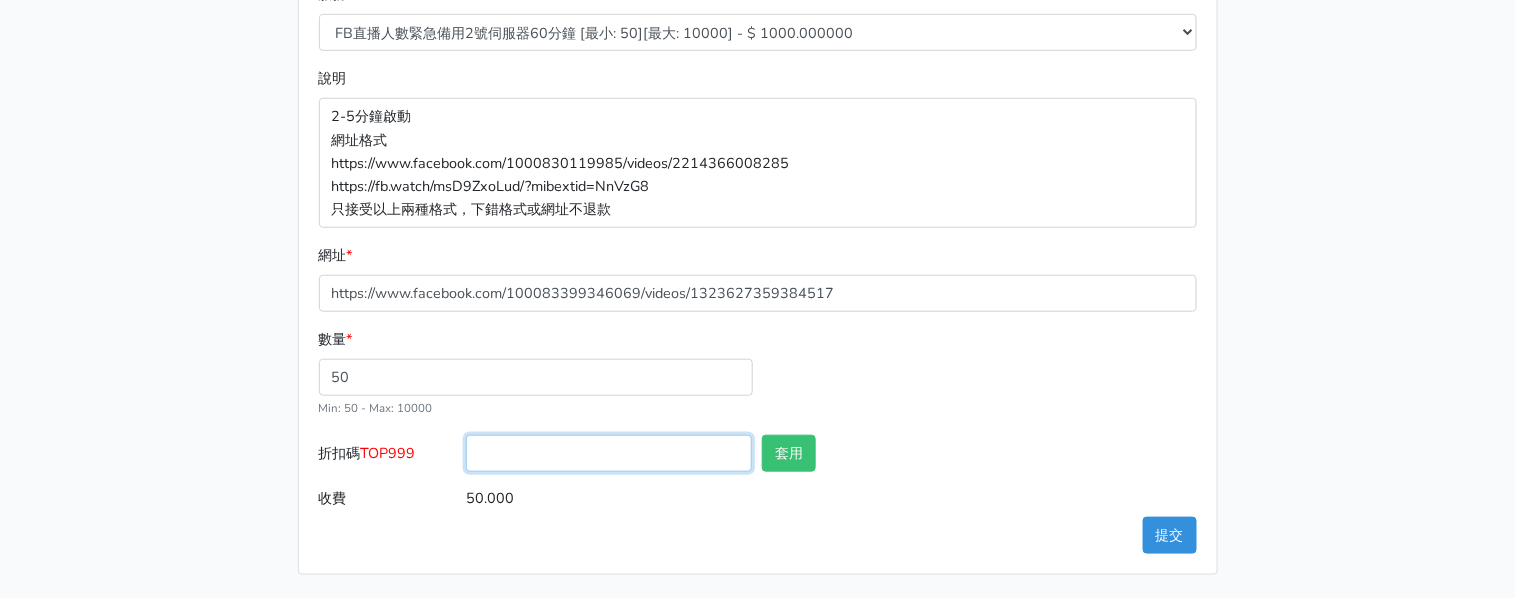 drag, startPoint x: 518, startPoint y: 455, endPoint x: 597, endPoint y: 455, distance: 79 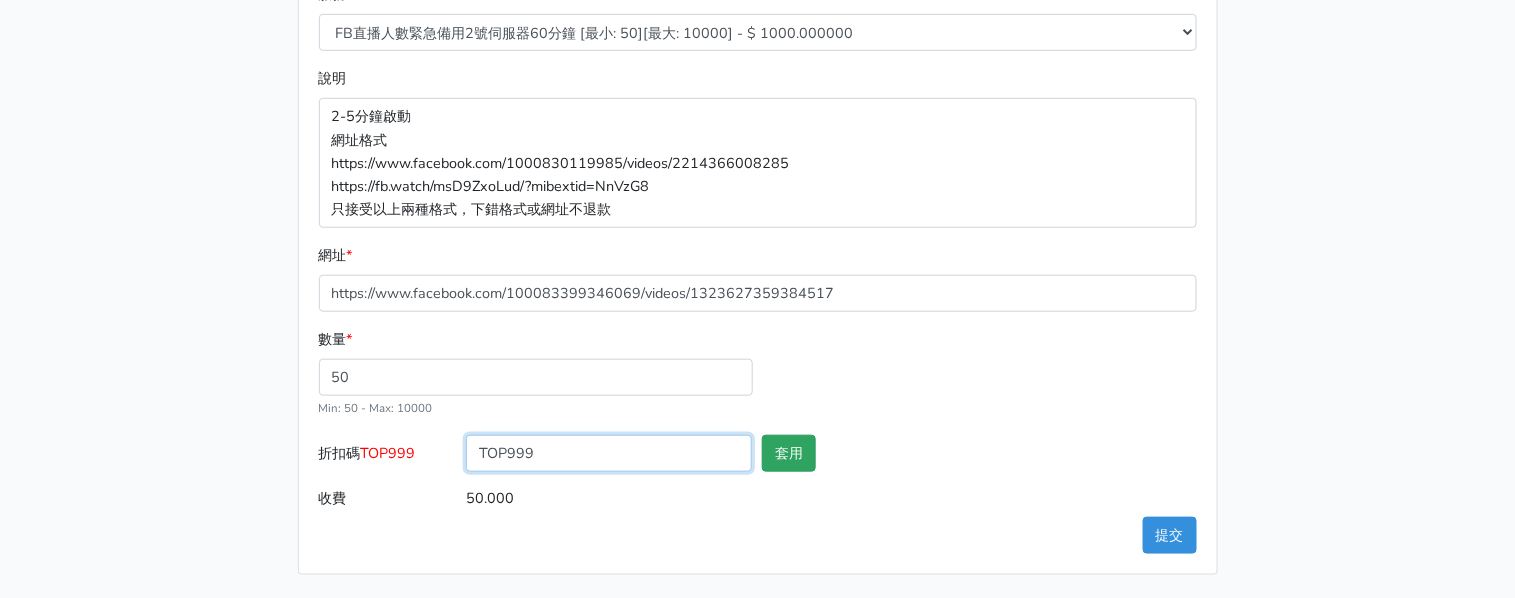 type on "TOP999" 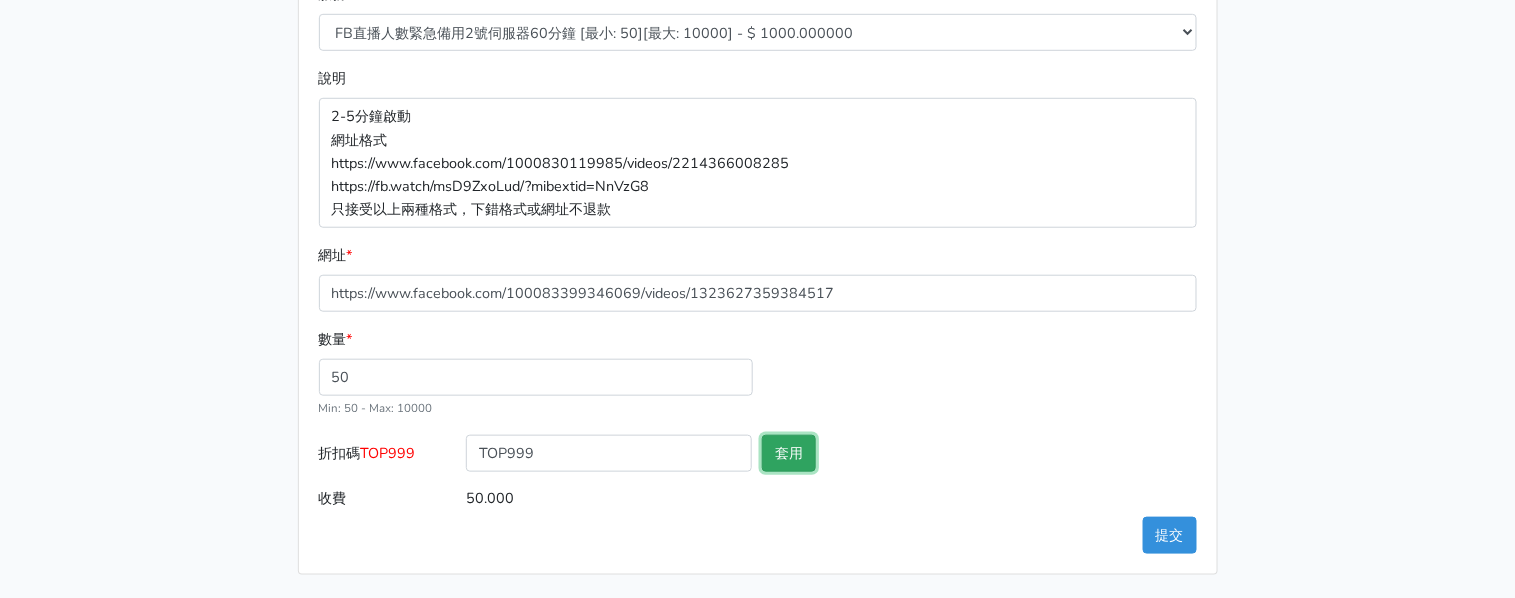 drag, startPoint x: 769, startPoint y: 448, endPoint x: 777, endPoint y: 459, distance: 13.601471 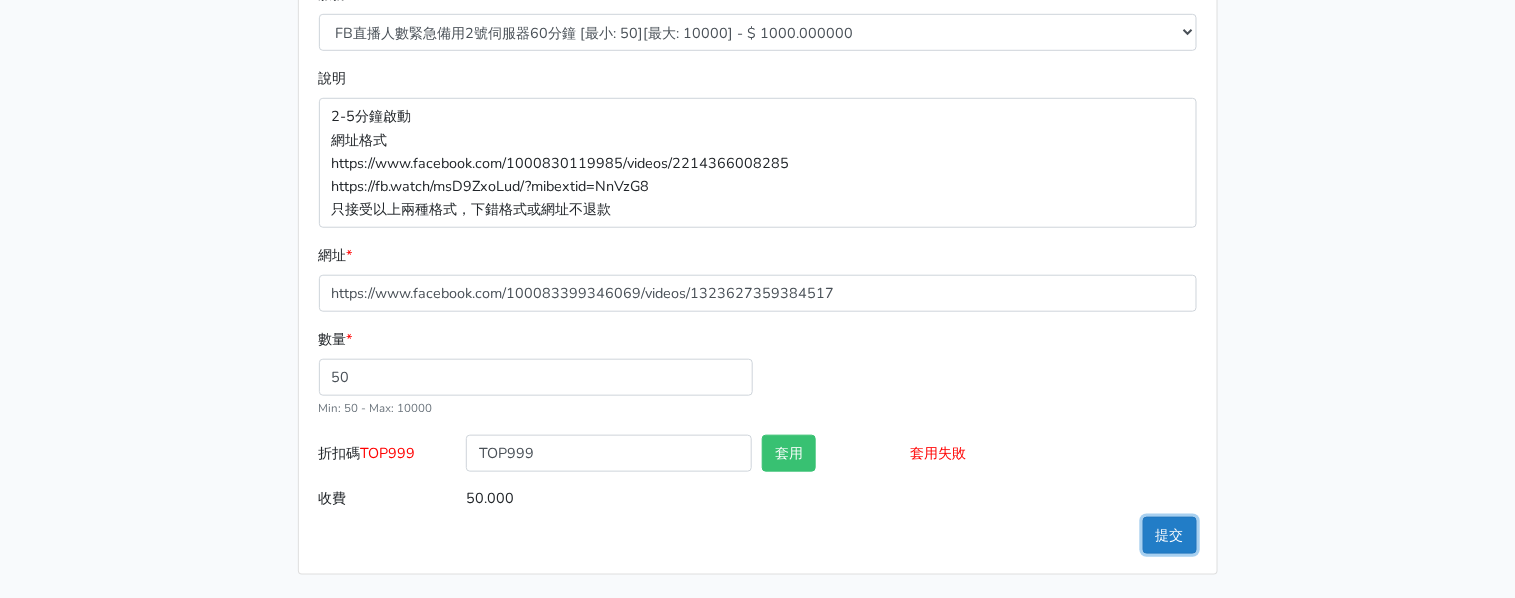 drag, startPoint x: 1179, startPoint y: 530, endPoint x: 1177, endPoint y: 491, distance: 39.051247 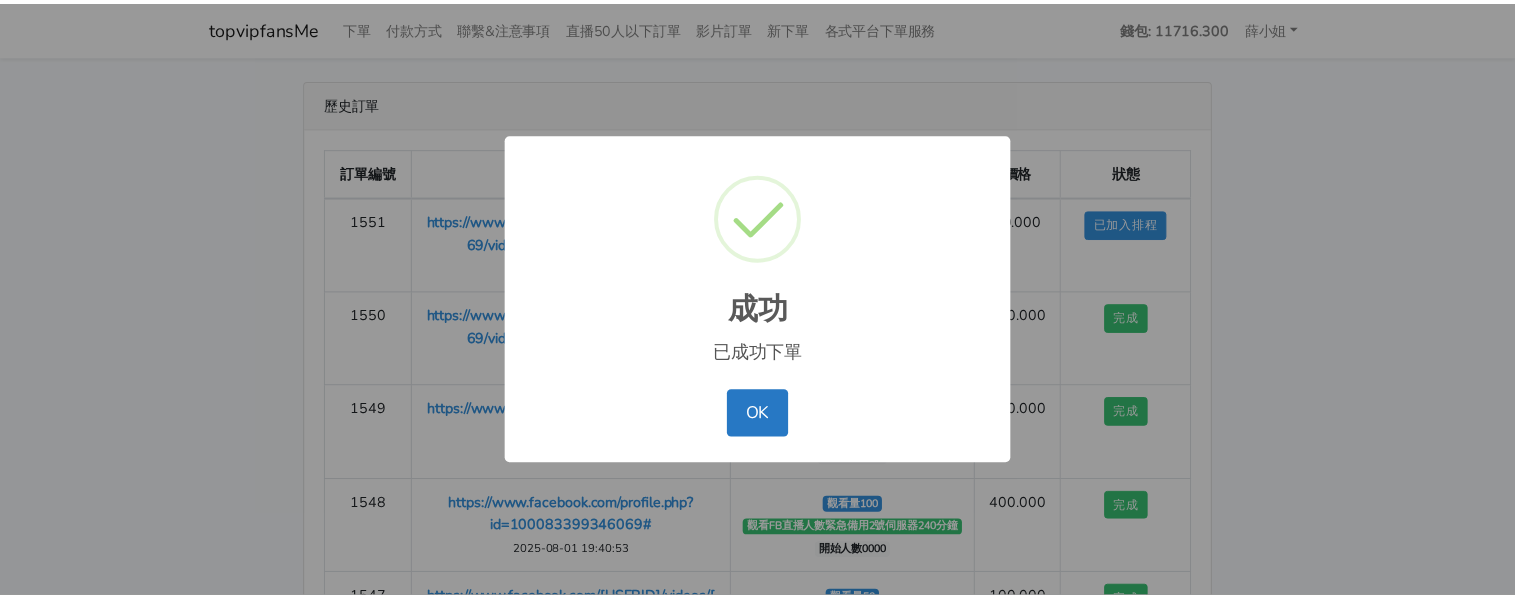 scroll, scrollTop: 0, scrollLeft: 0, axis: both 